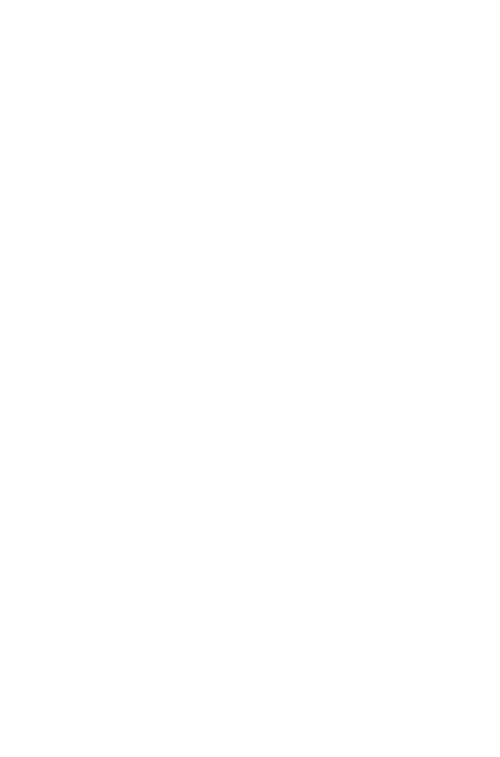 scroll, scrollTop: 0, scrollLeft: 0, axis: both 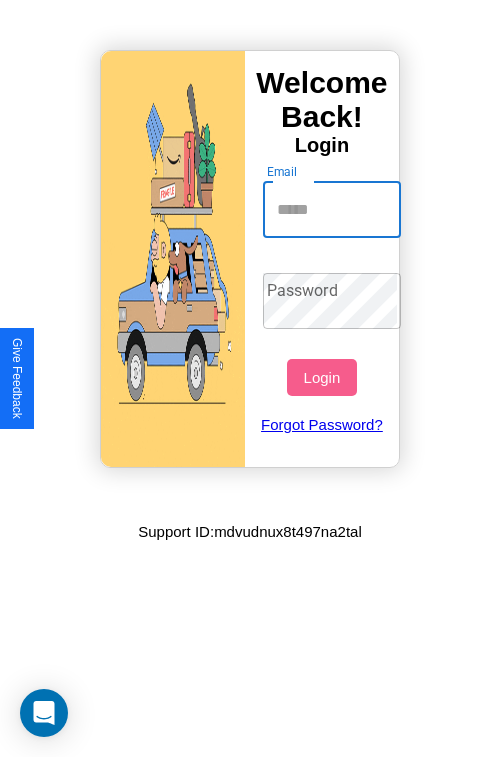 click on "Email" at bounding box center [332, 210] 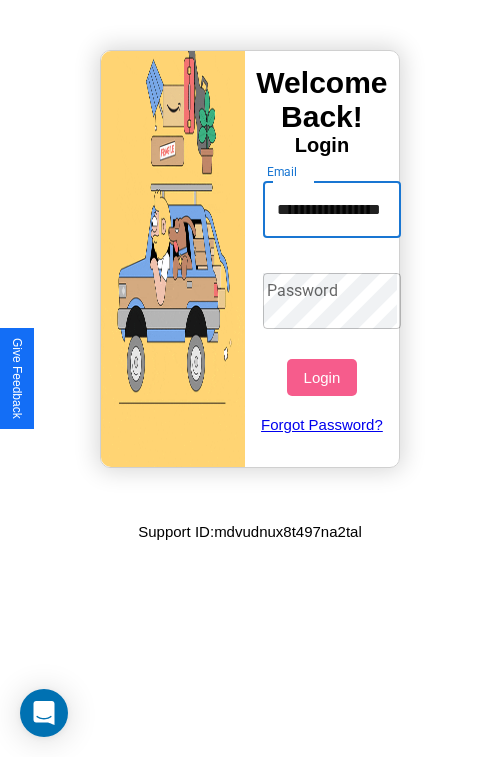 scroll, scrollTop: 0, scrollLeft: 54, axis: horizontal 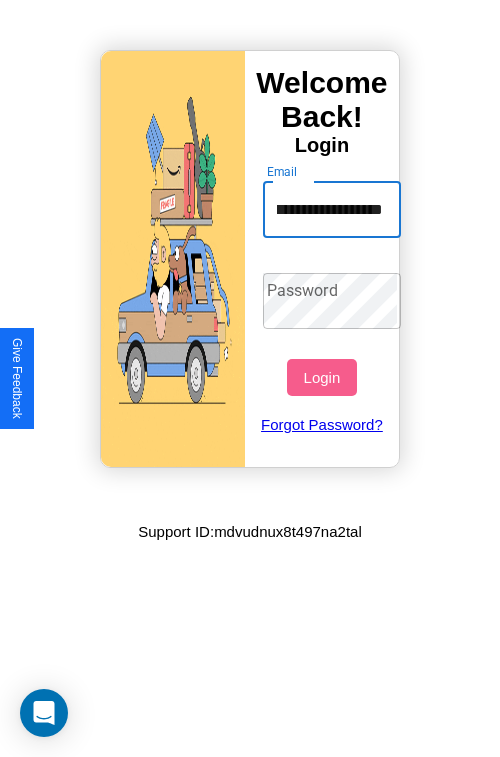 type on "**********" 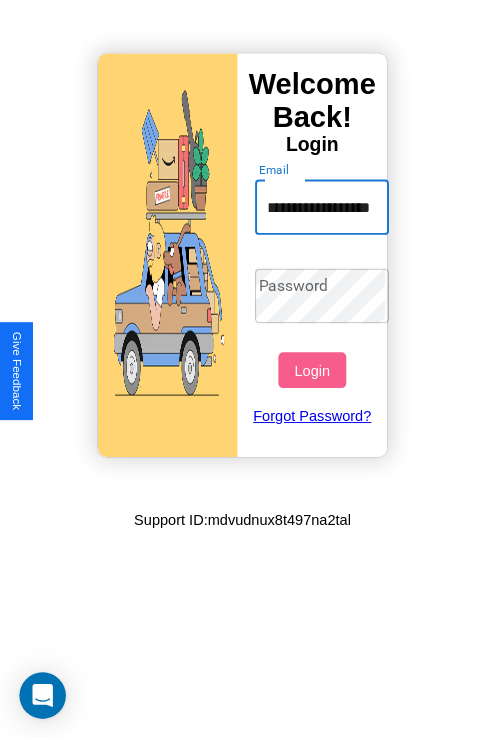 scroll, scrollTop: 0, scrollLeft: 0, axis: both 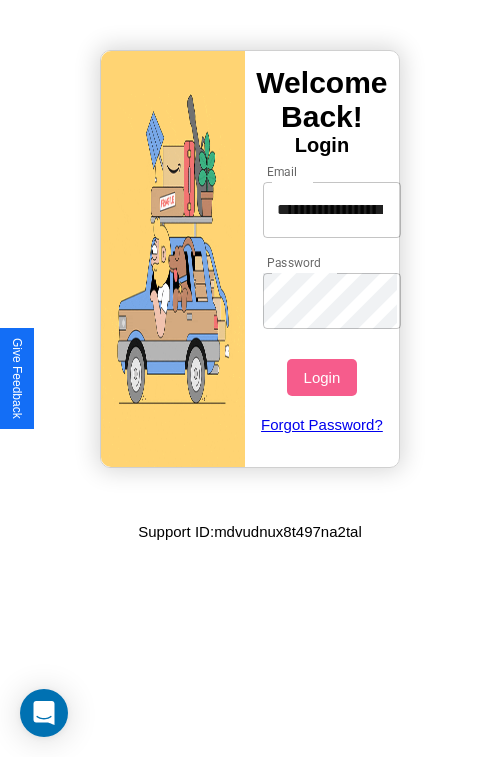 click on "Login" at bounding box center (321, 377) 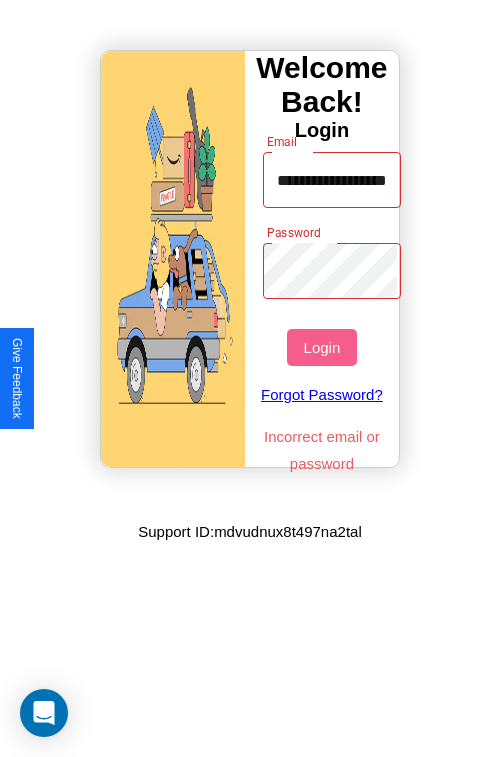 click on "Login" at bounding box center [321, 347] 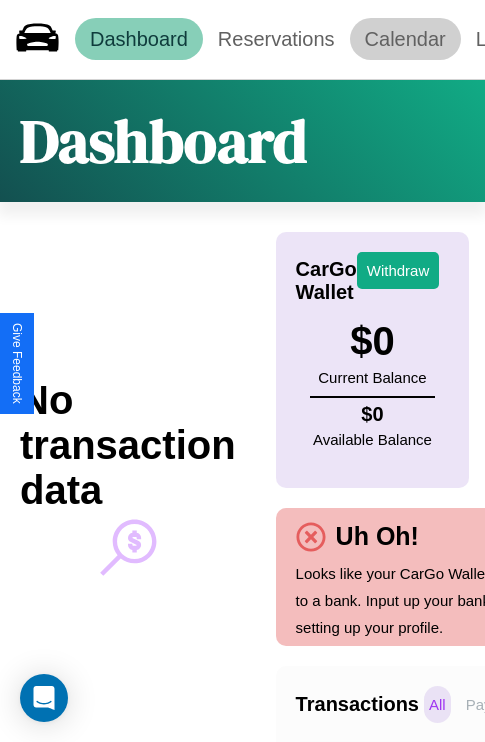 click on "Calendar" at bounding box center [405, 39] 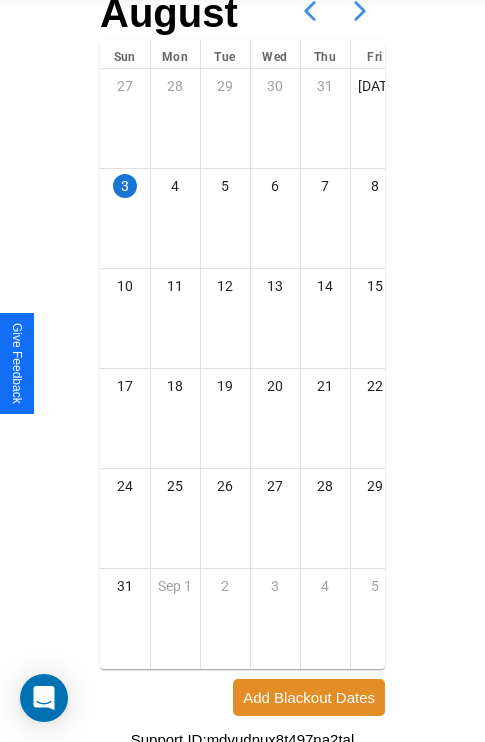 scroll, scrollTop: 242, scrollLeft: 0, axis: vertical 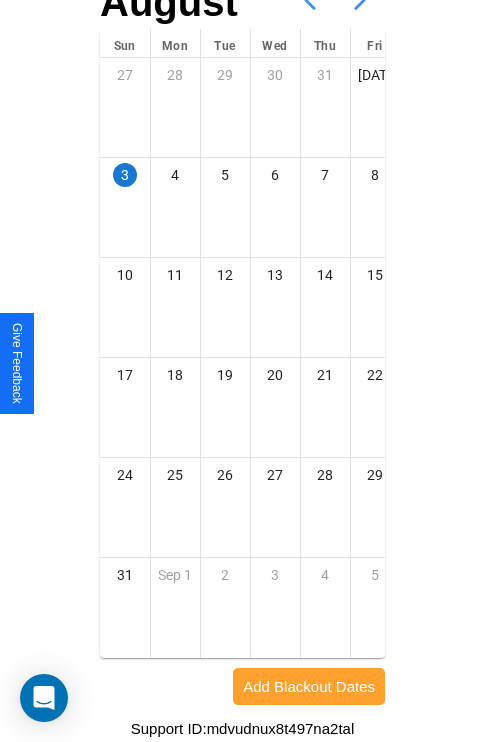 click on "Add Blackout Dates" at bounding box center [309, 686] 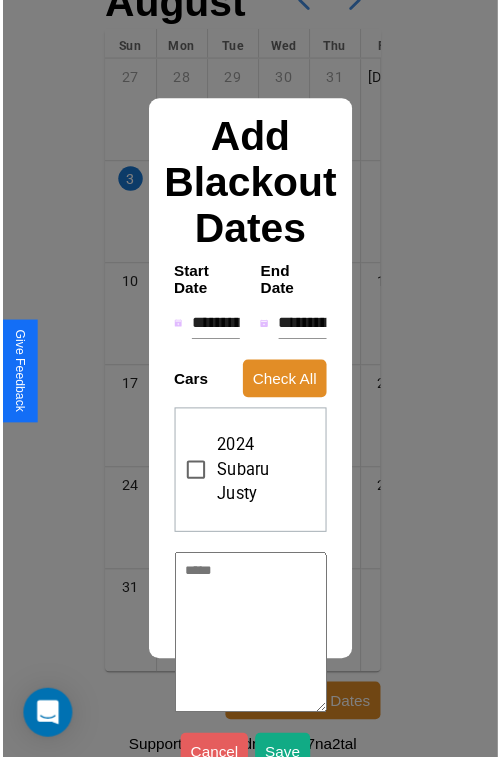 scroll, scrollTop: 227, scrollLeft: 0, axis: vertical 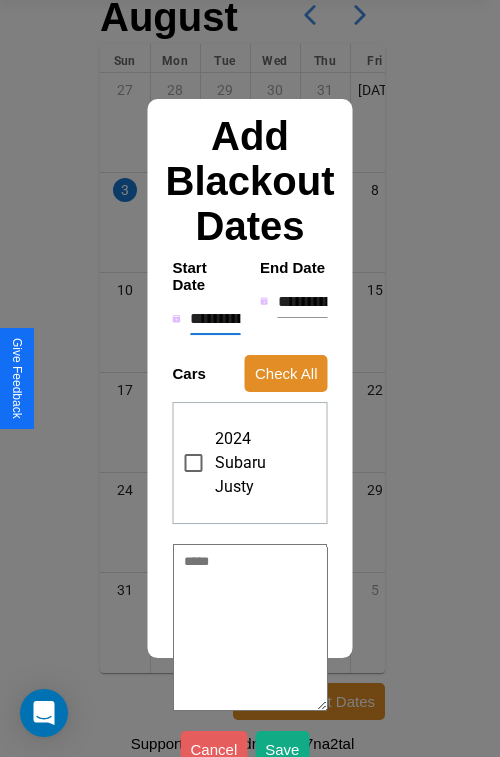 click on "**********" at bounding box center (215, 319) 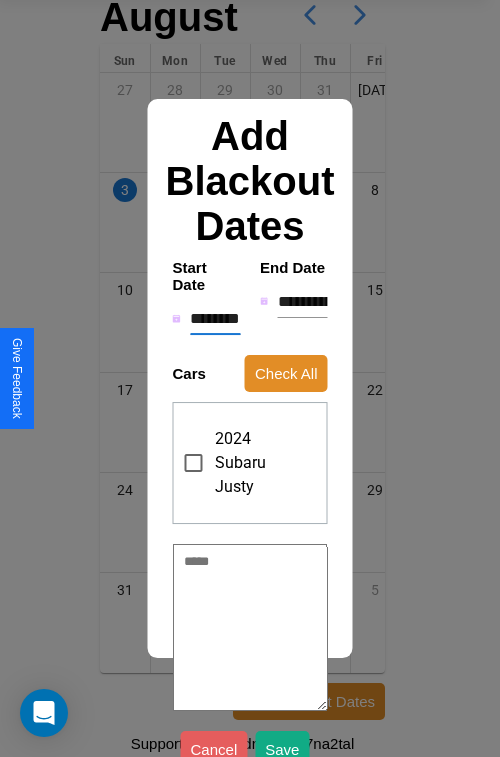 type on "*" 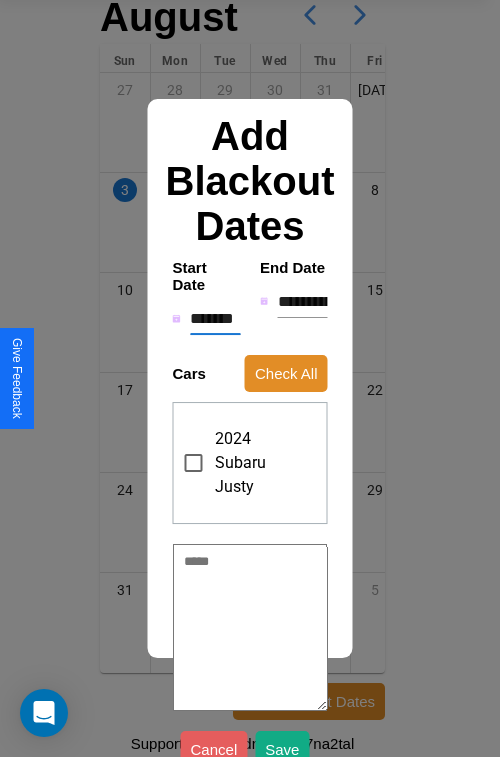 type on "*" 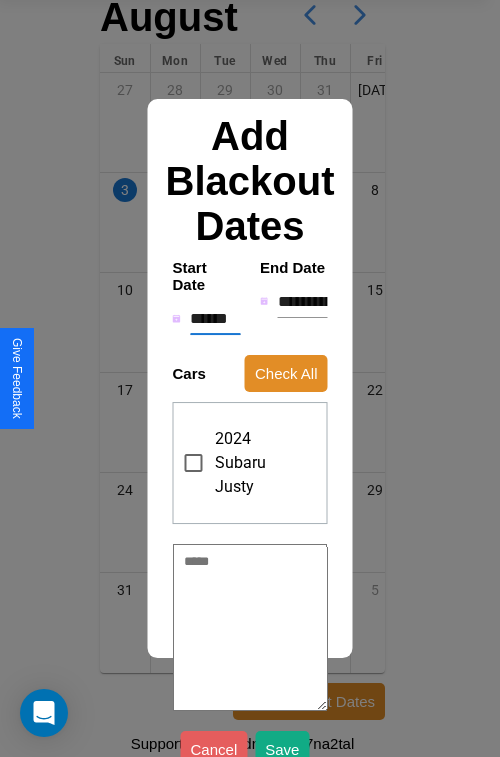 type on "*" 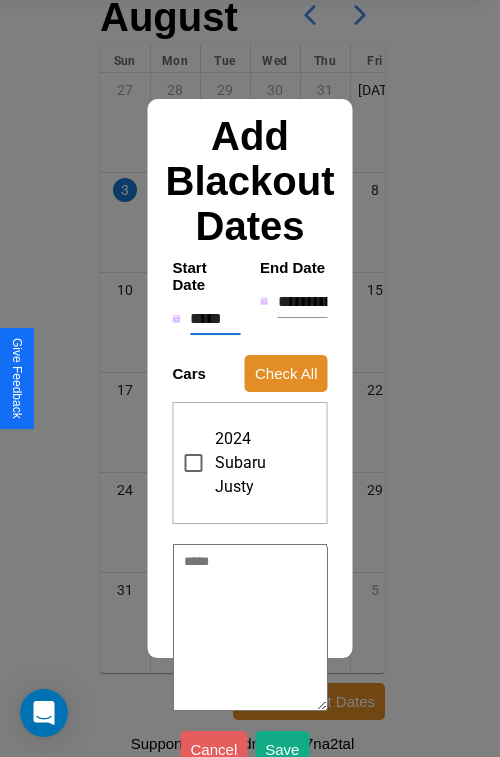type on "*" 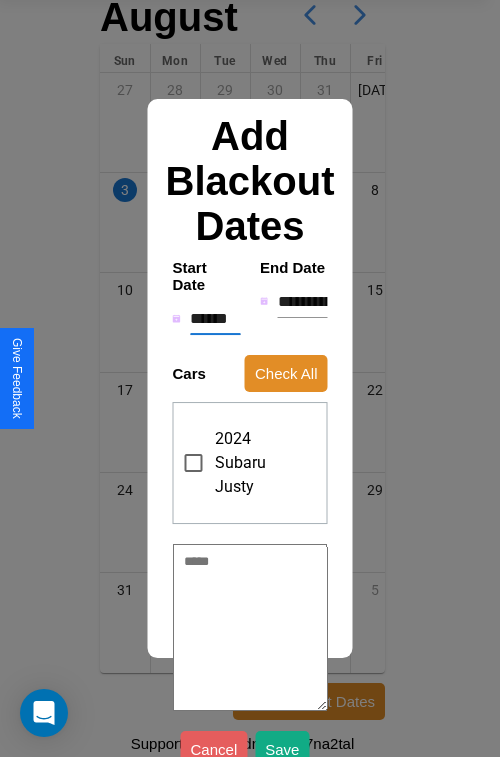 type on "*" 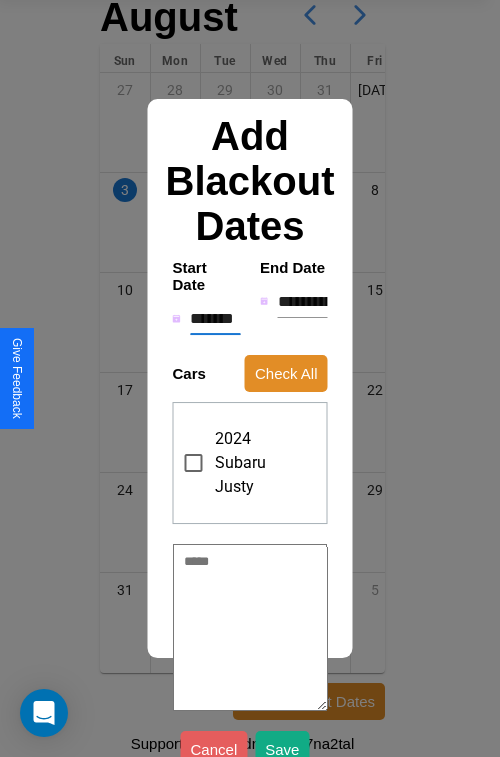 type on "*" 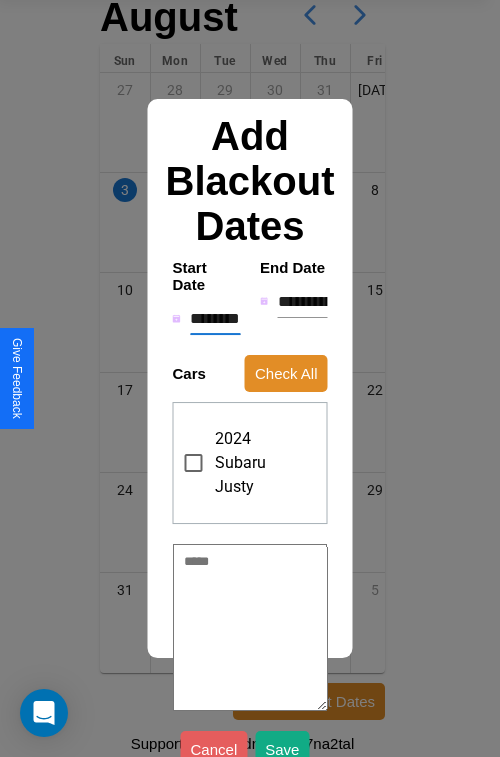 type on "*" 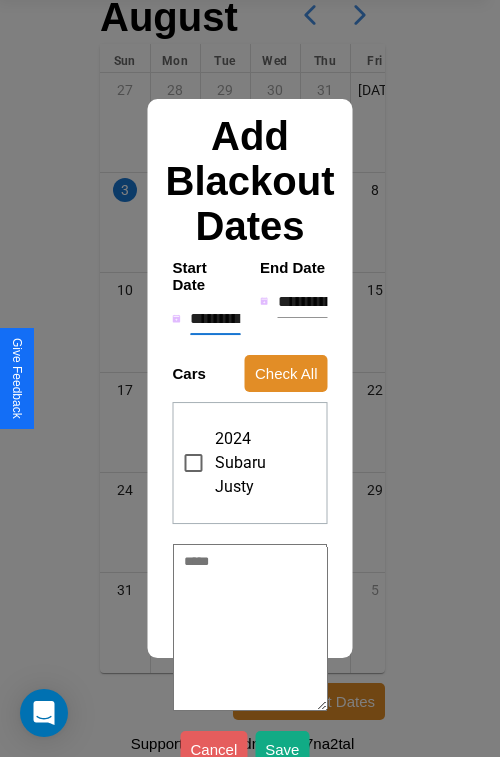 type on "*" 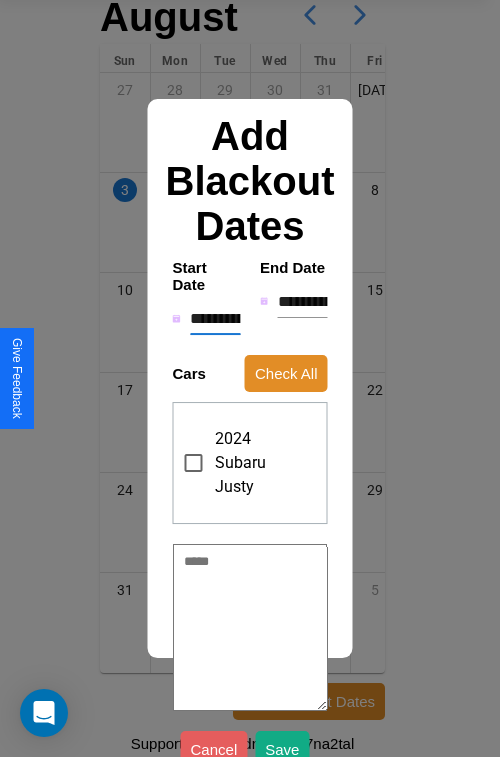 type on "*" 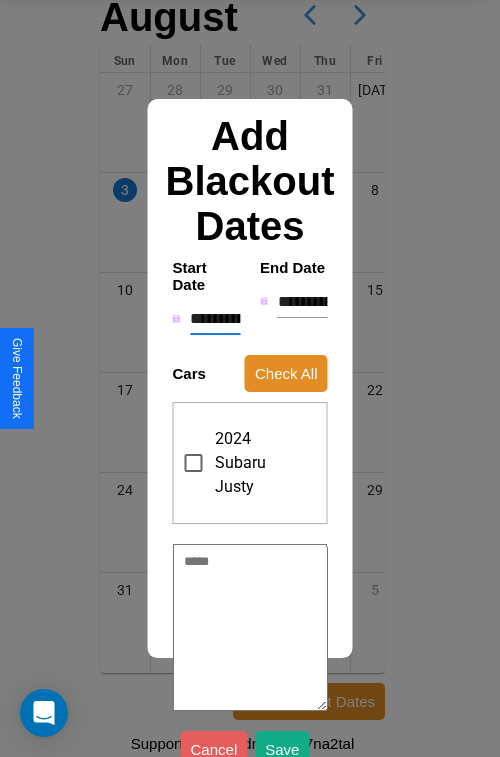 type on "*" 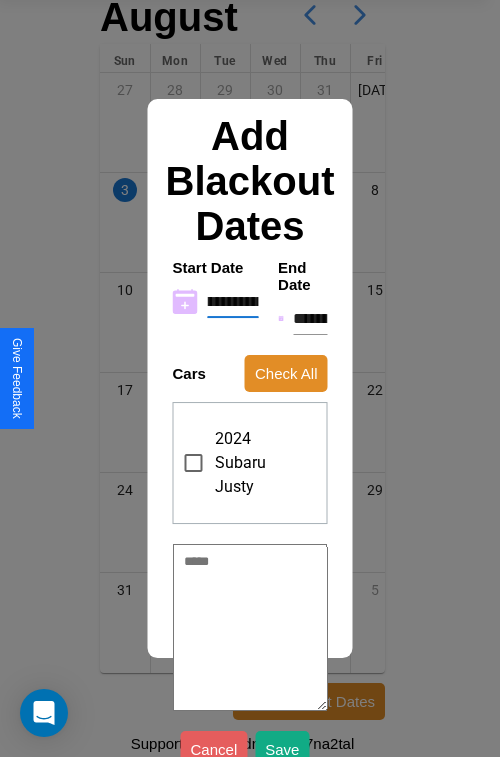 type on "**********" 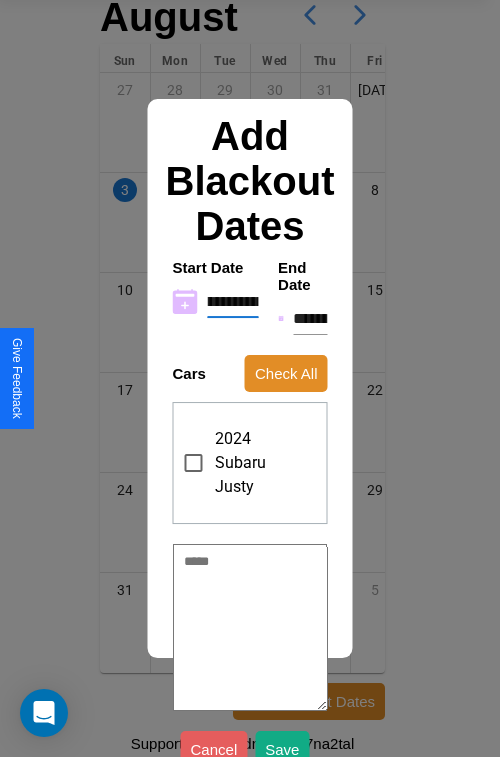 type on "*" 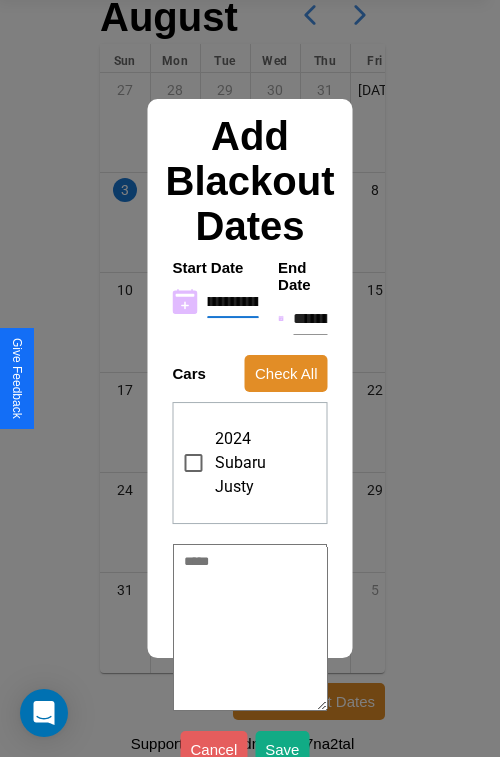 type on "**********" 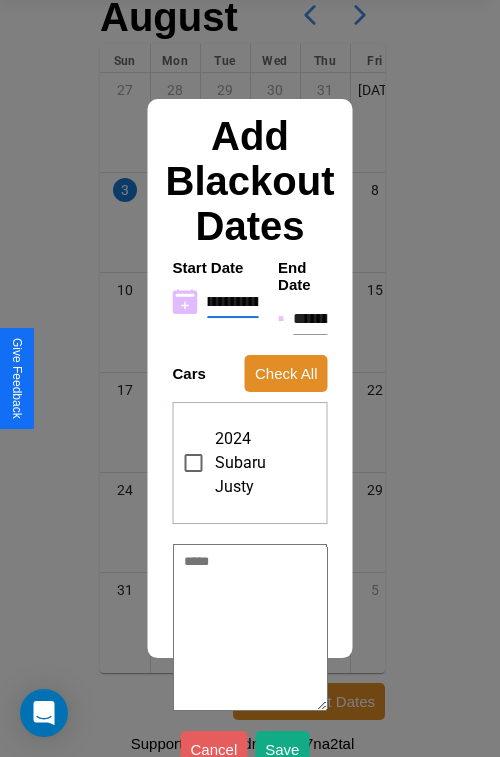 type on "*" 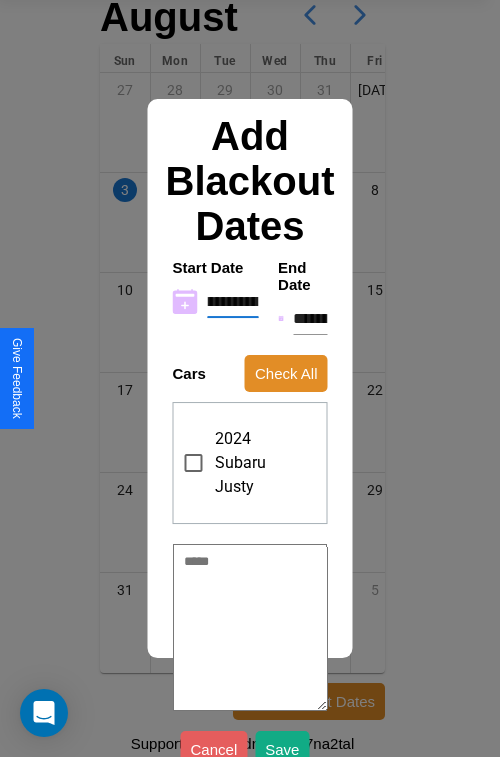 type on "**********" 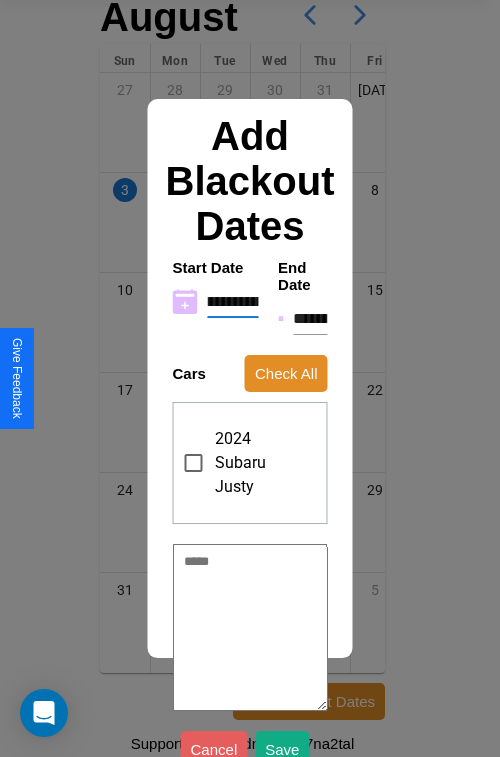 type on "*" 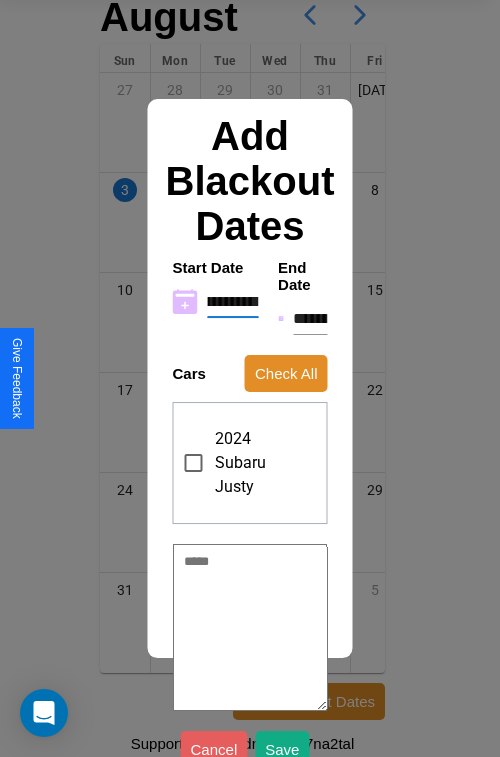 type on "**********" 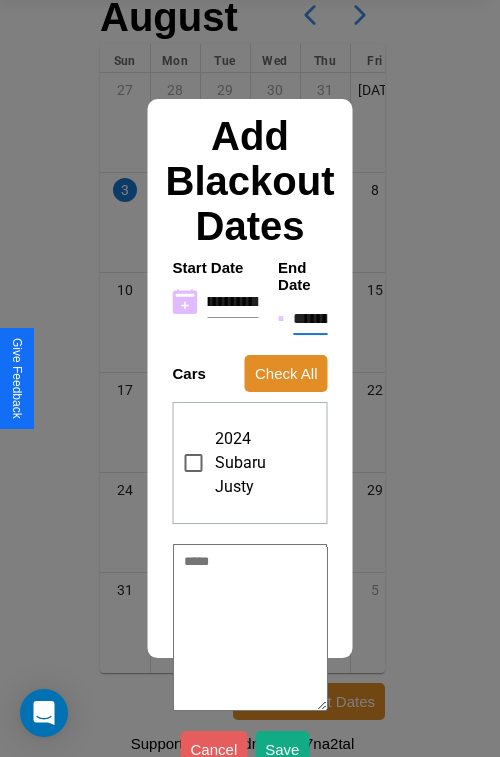 scroll, scrollTop: 0, scrollLeft: 0, axis: both 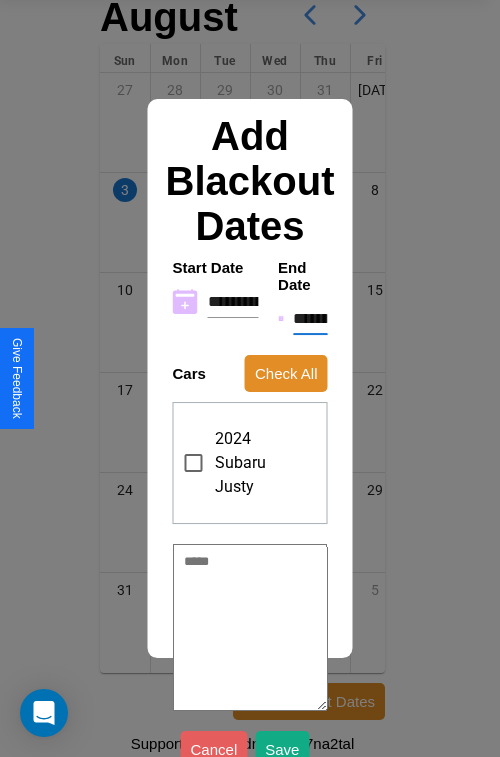 click on "**********" at bounding box center [310, 319] 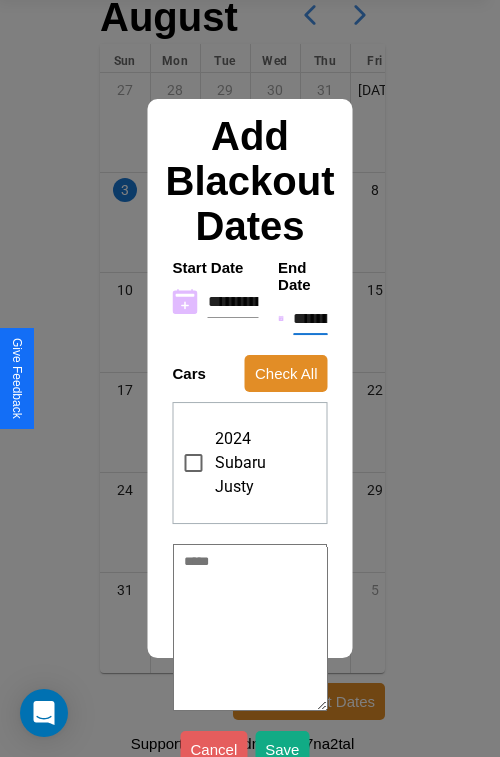 type on "*" 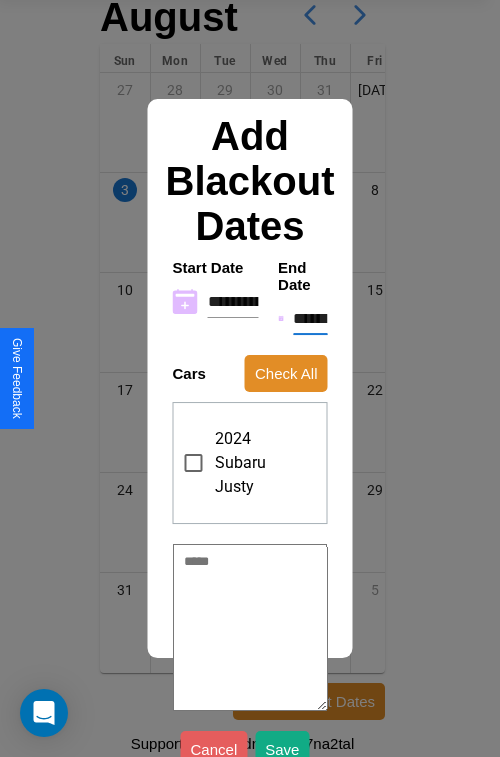 type on "*" 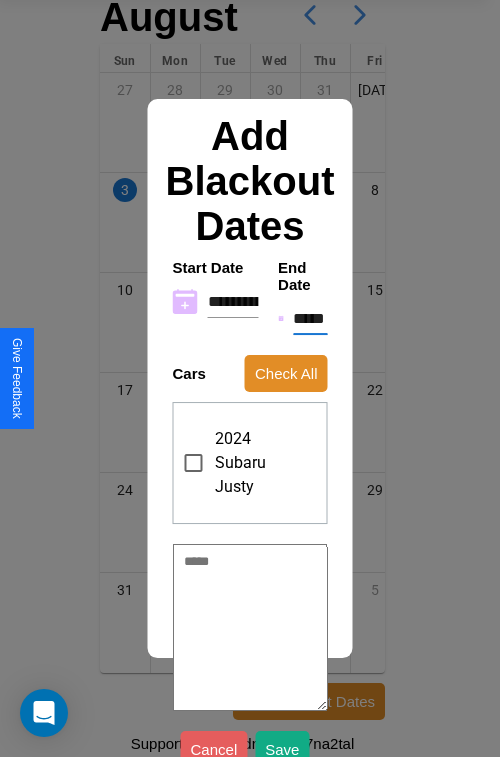 type on "*" 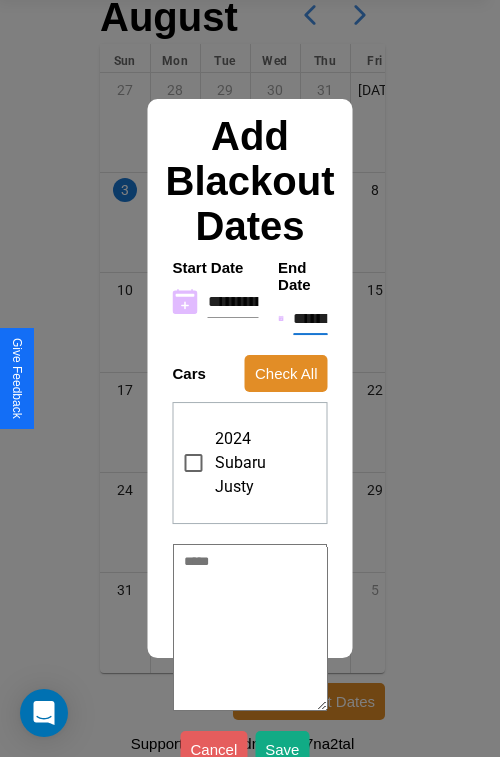 type on "*" 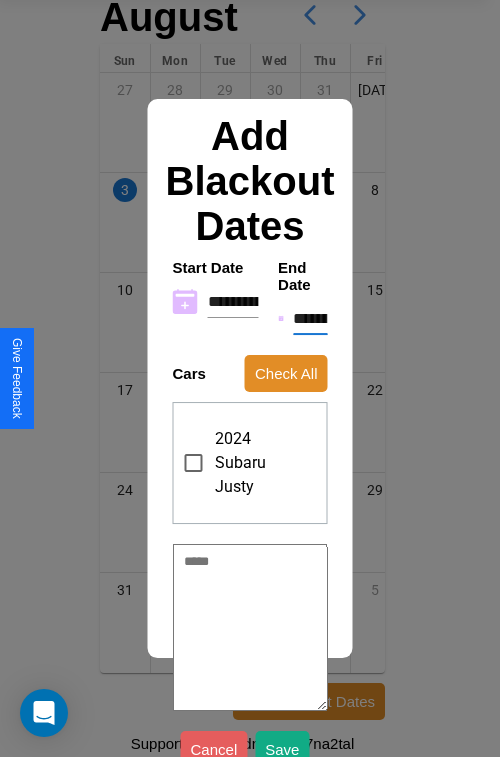 type on "*" 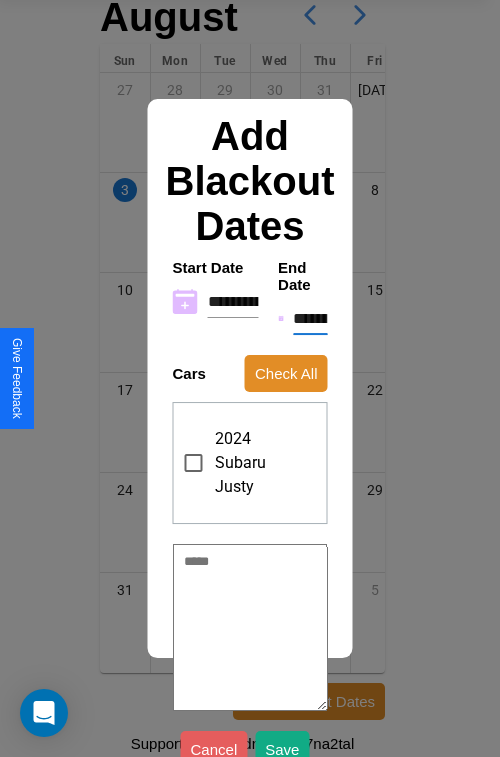 type on "*" 